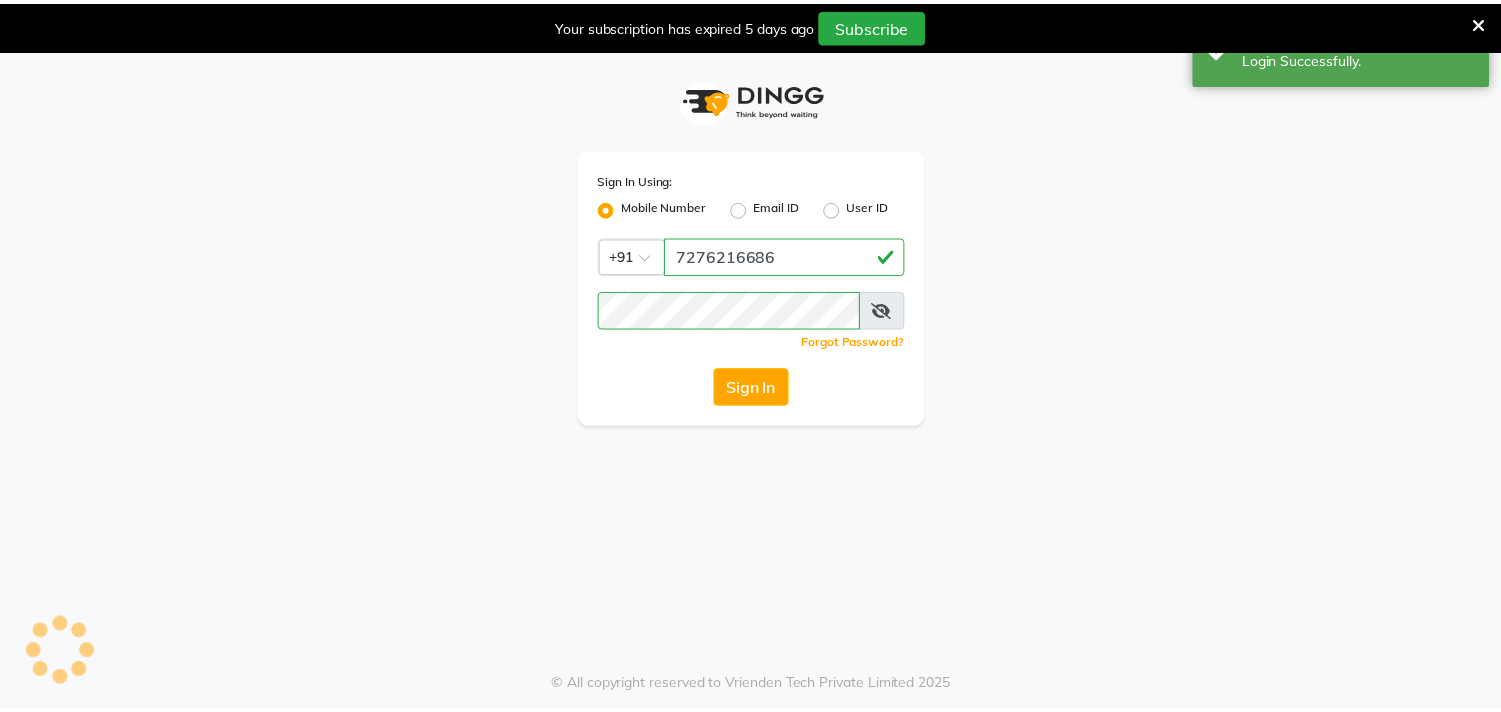 scroll, scrollTop: 0, scrollLeft: 0, axis: both 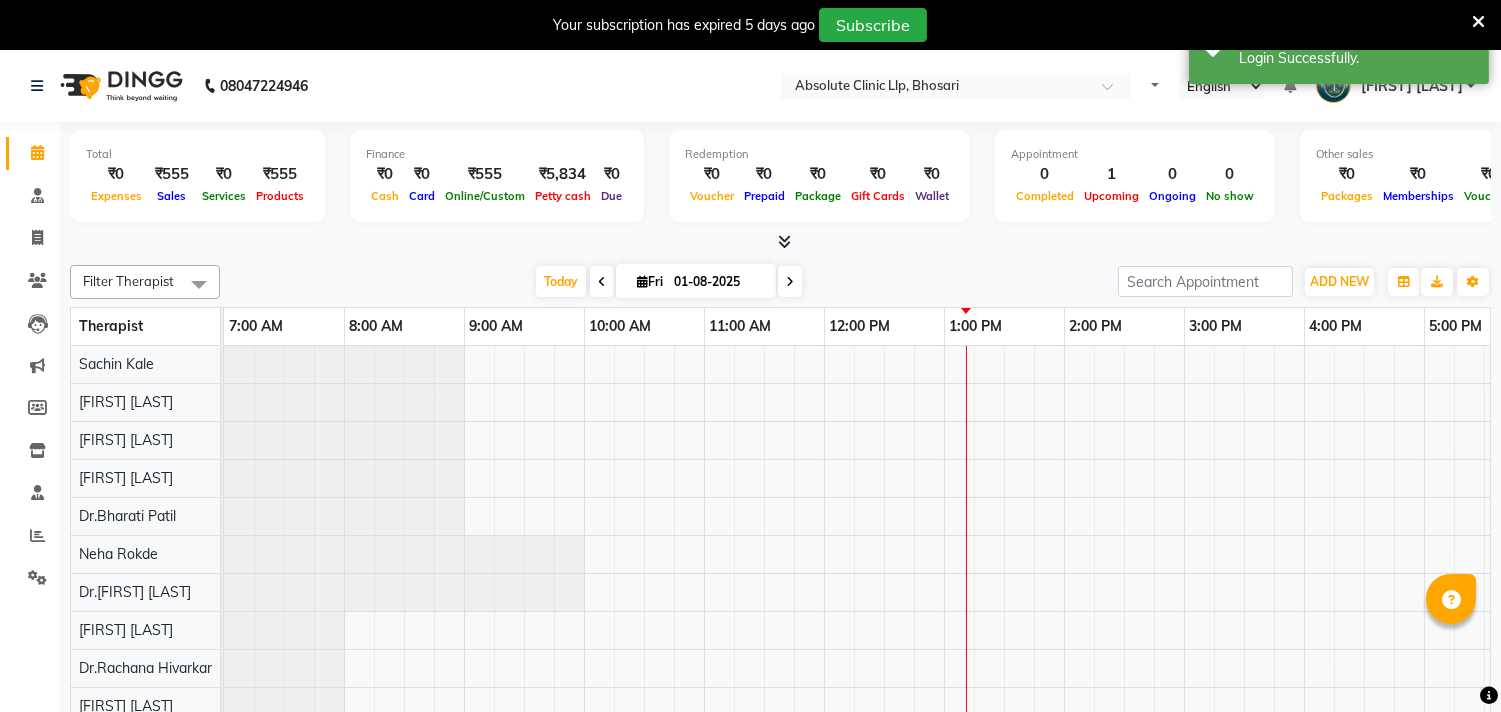 select on "en" 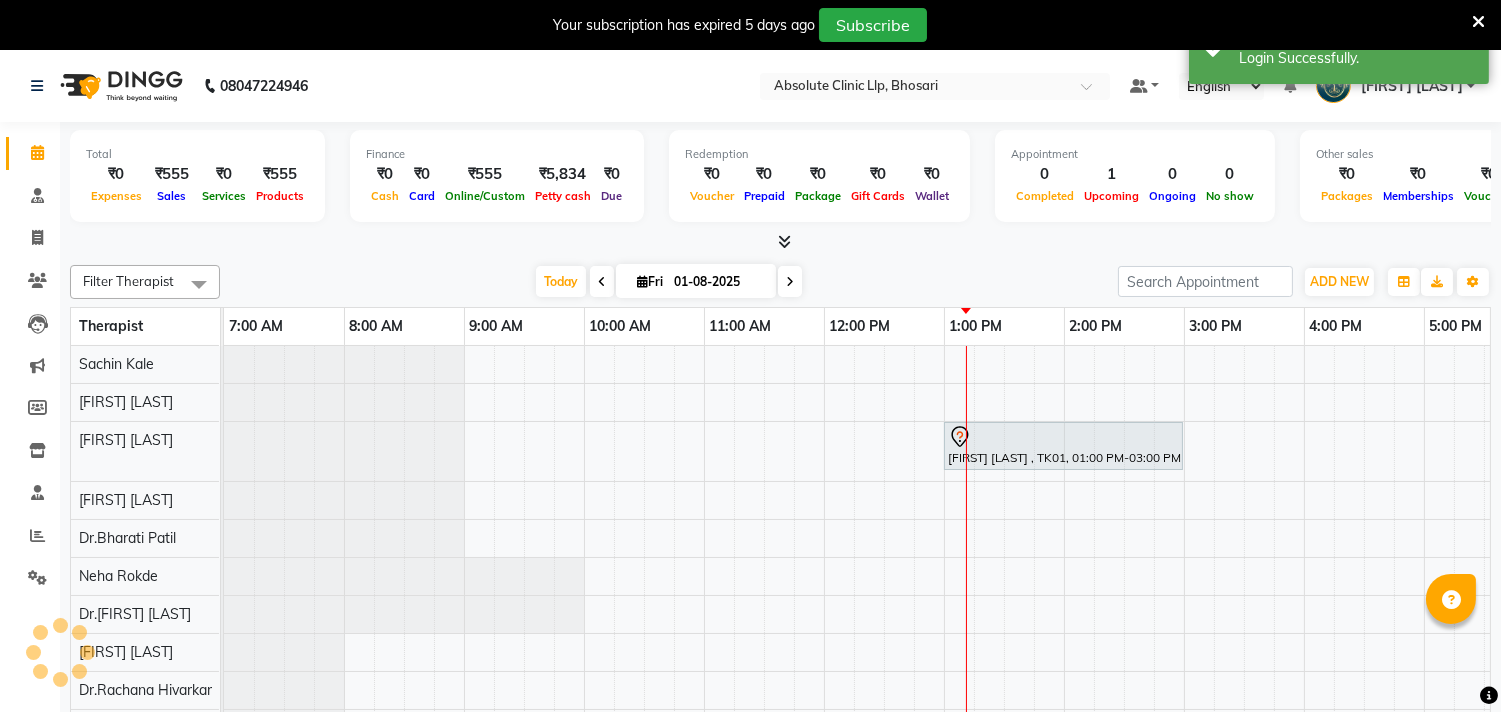 scroll, scrollTop: 0, scrollLeft: 0, axis: both 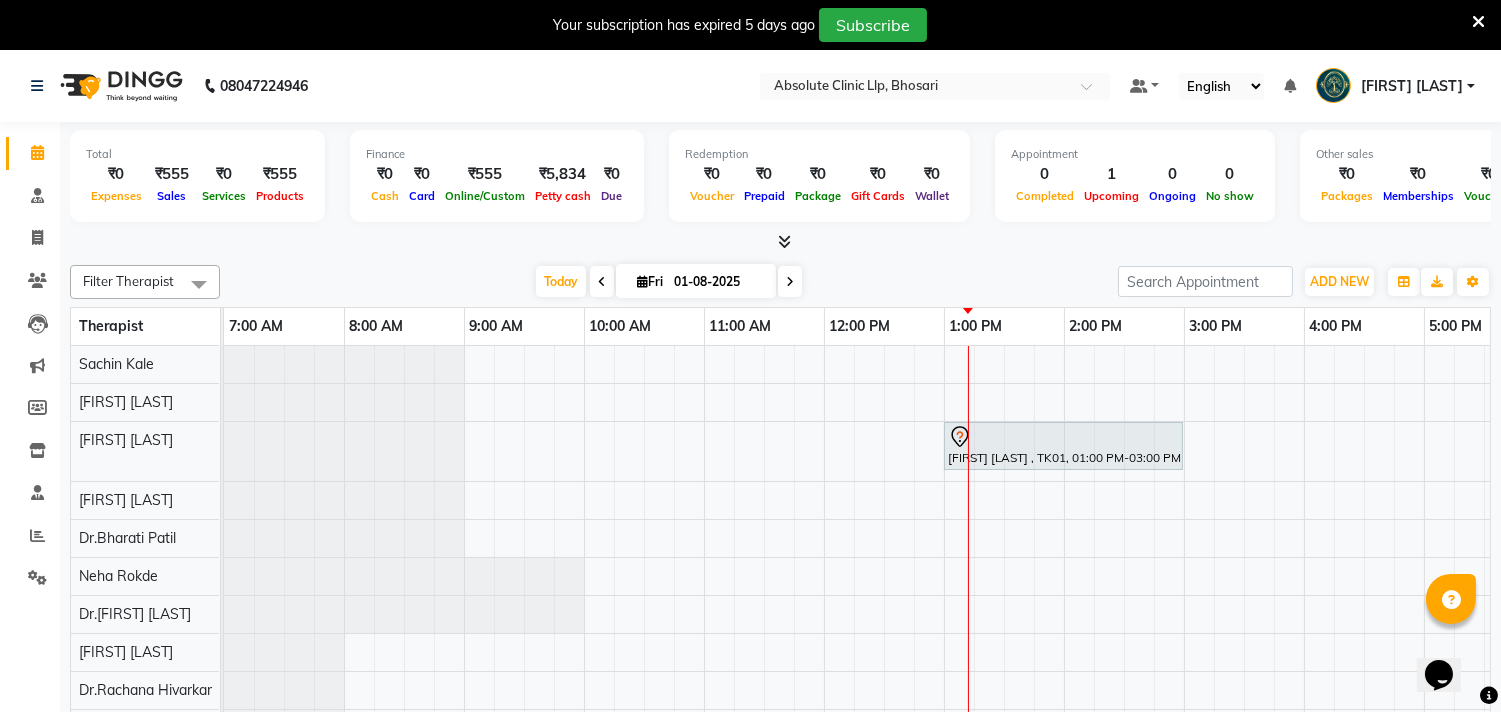 click at bounding box center (1478, 22) 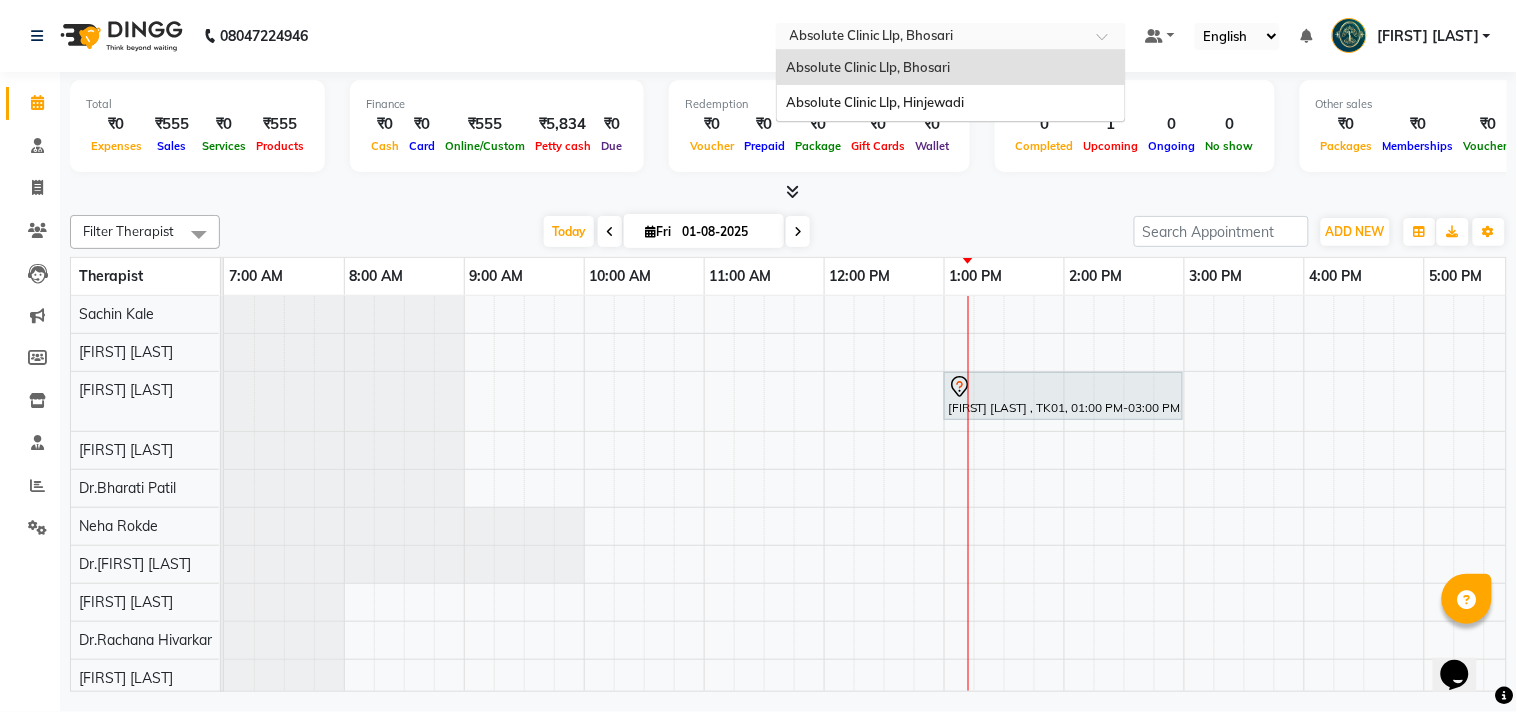 click at bounding box center (931, 38) 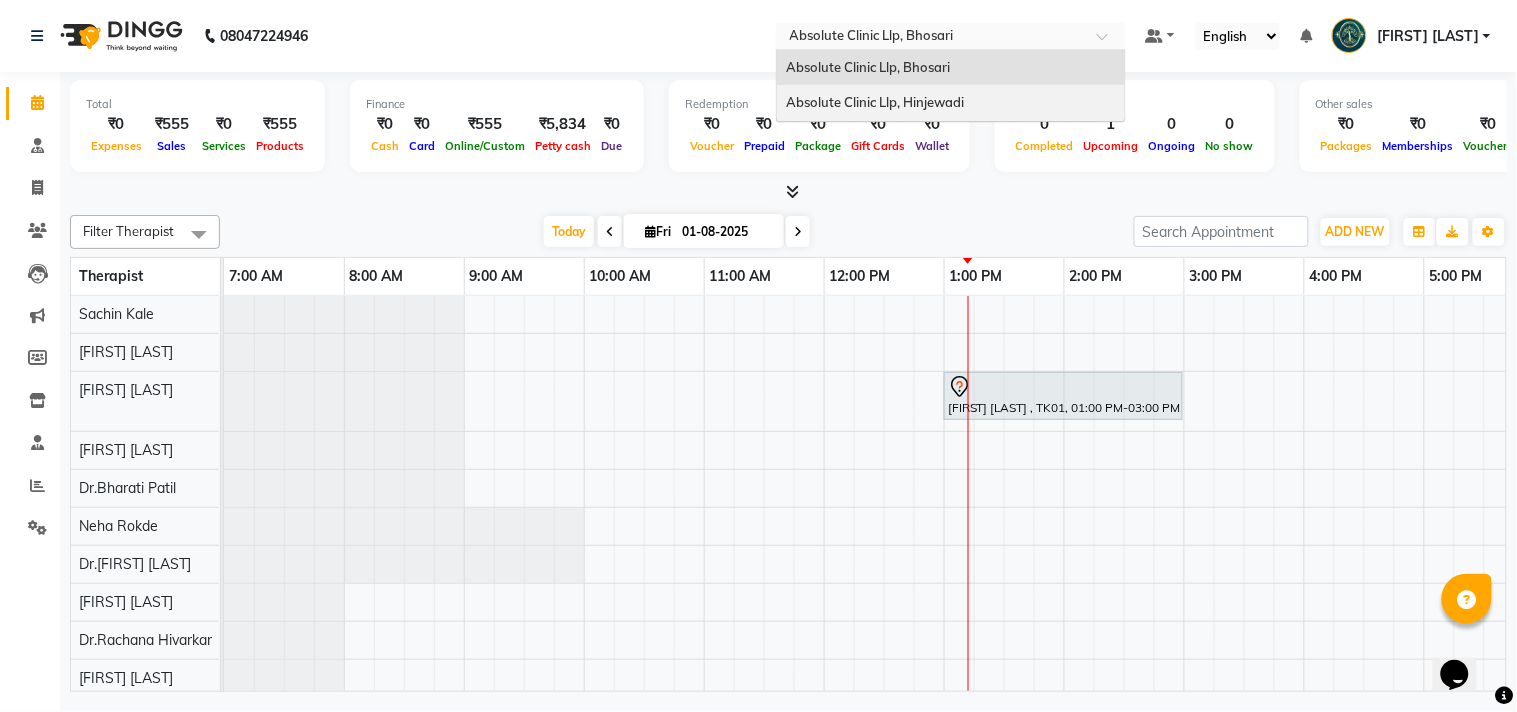 click on "Absolute Clinic Llp, Hinjewadi" at bounding box center [876, 102] 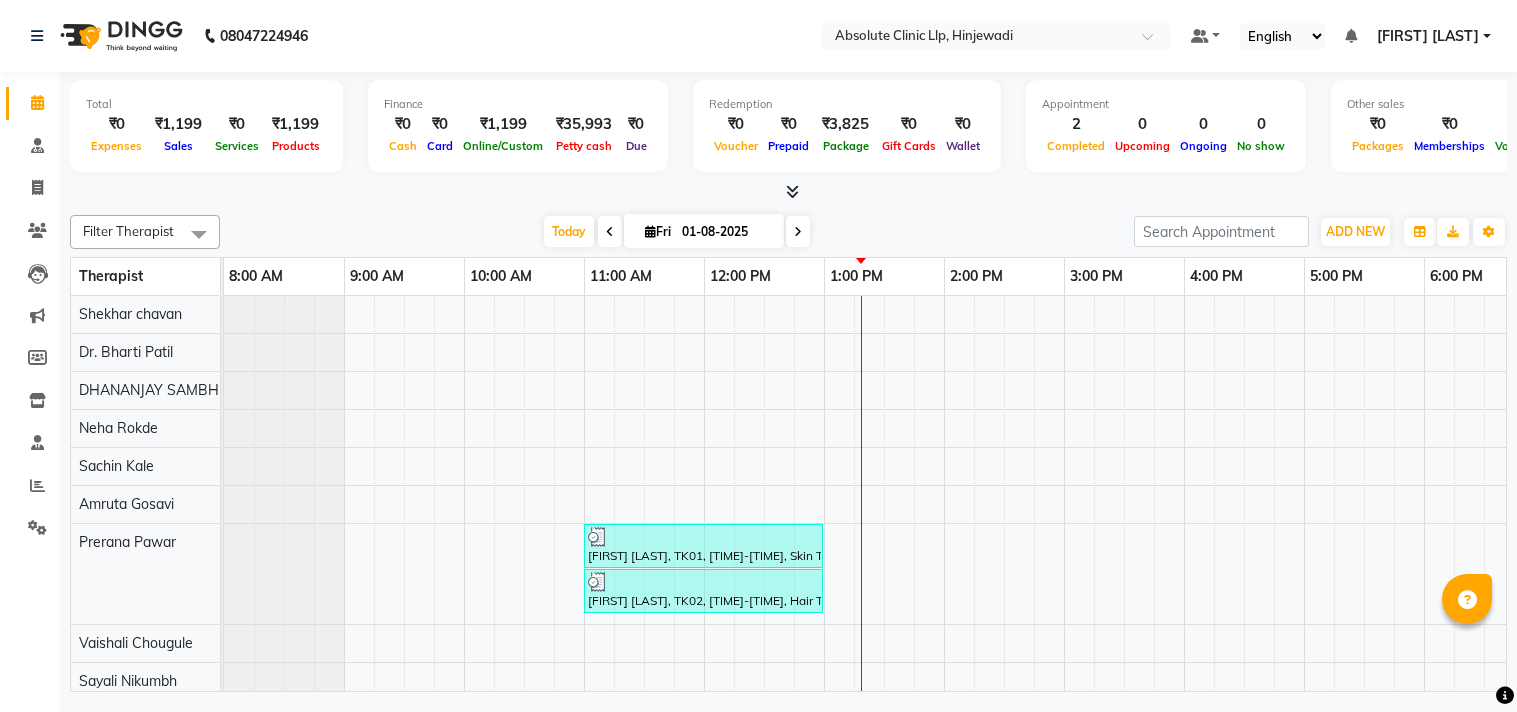 scroll, scrollTop: 0, scrollLeft: 0, axis: both 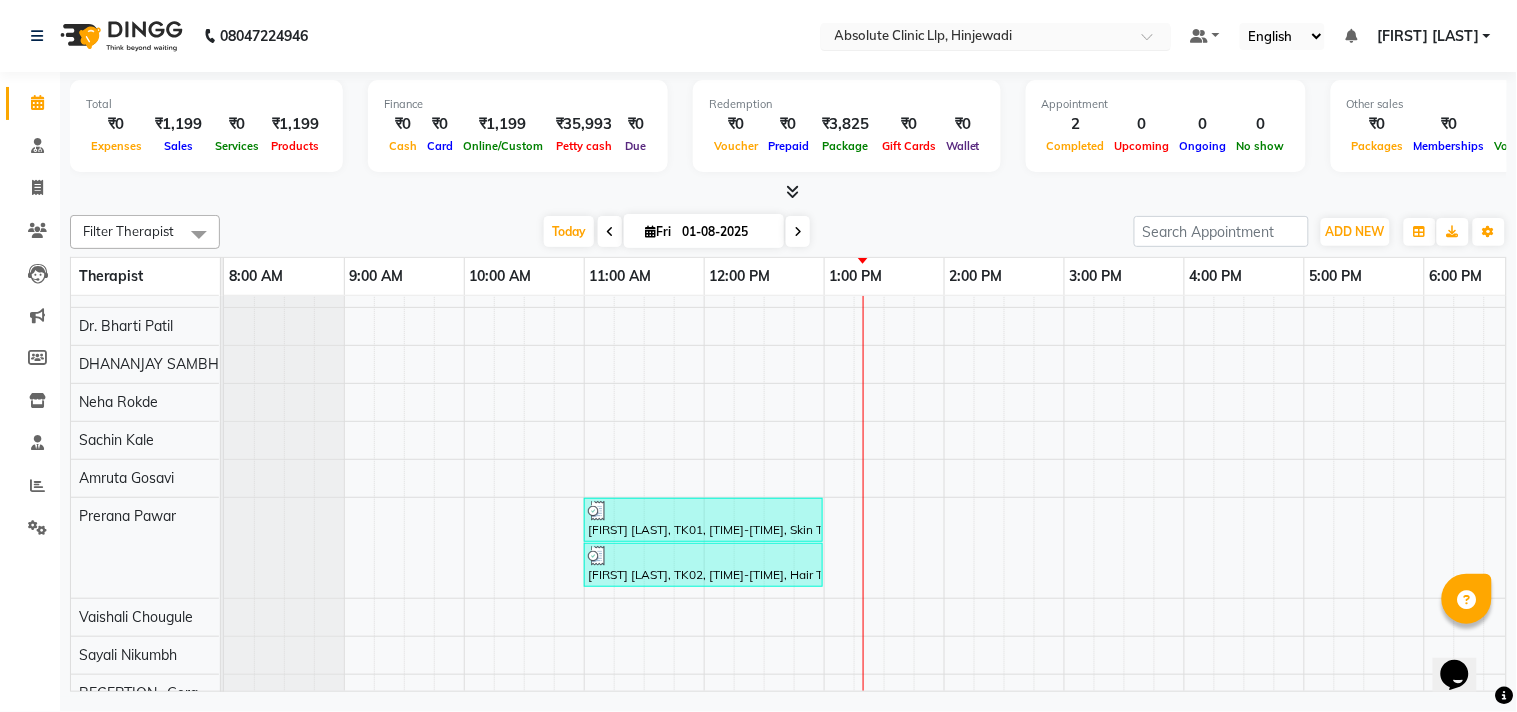 click at bounding box center [976, 38] 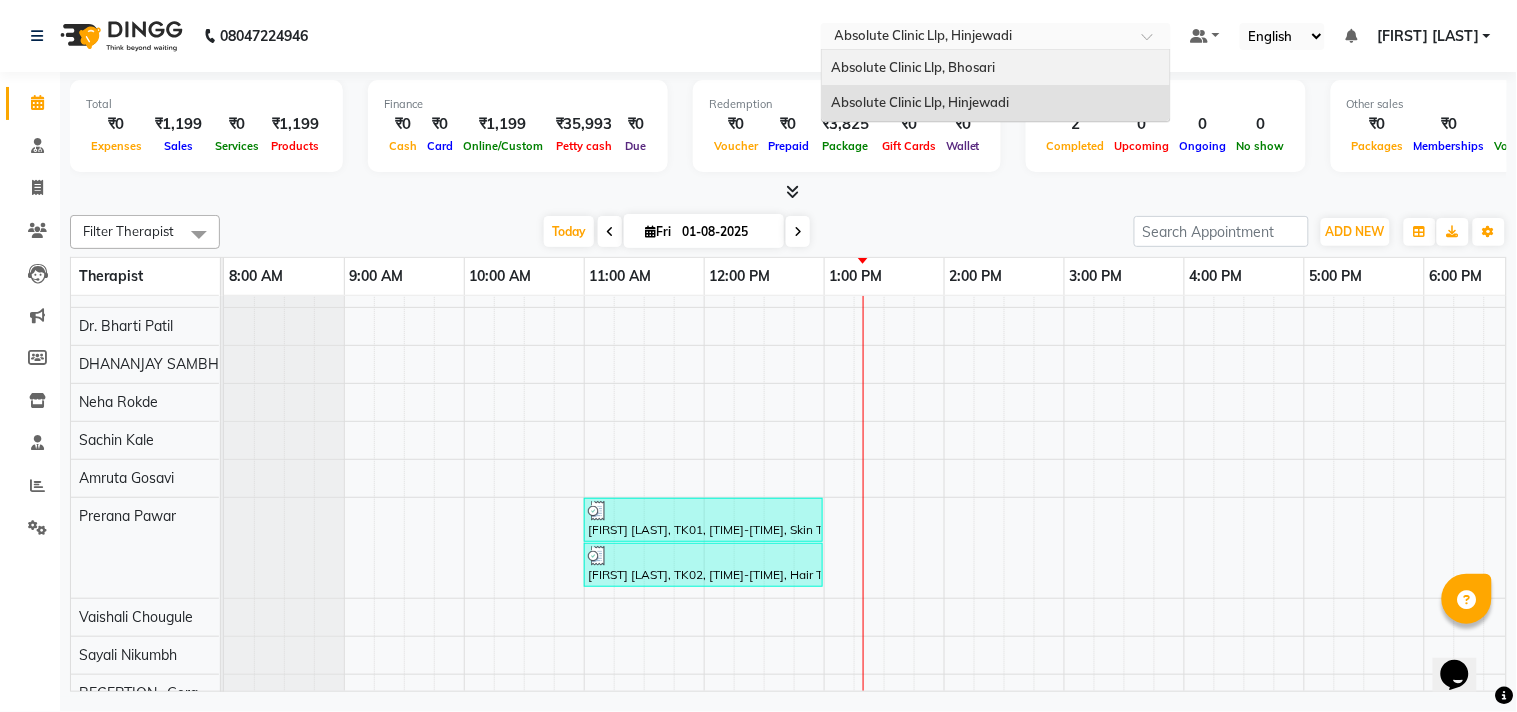 click on "Absolute Clinic Llp, Bhosari" at bounding box center [914, 67] 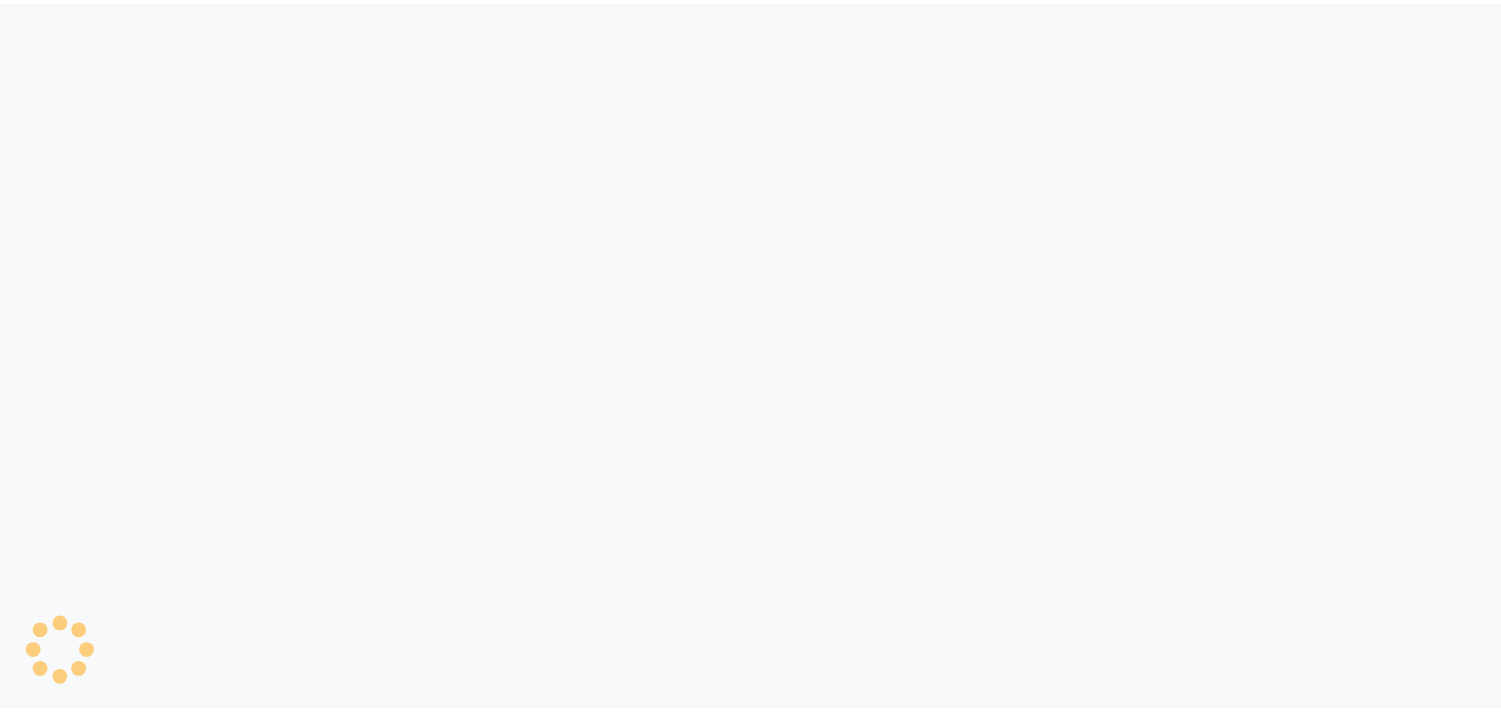 scroll, scrollTop: 0, scrollLeft: 0, axis: both 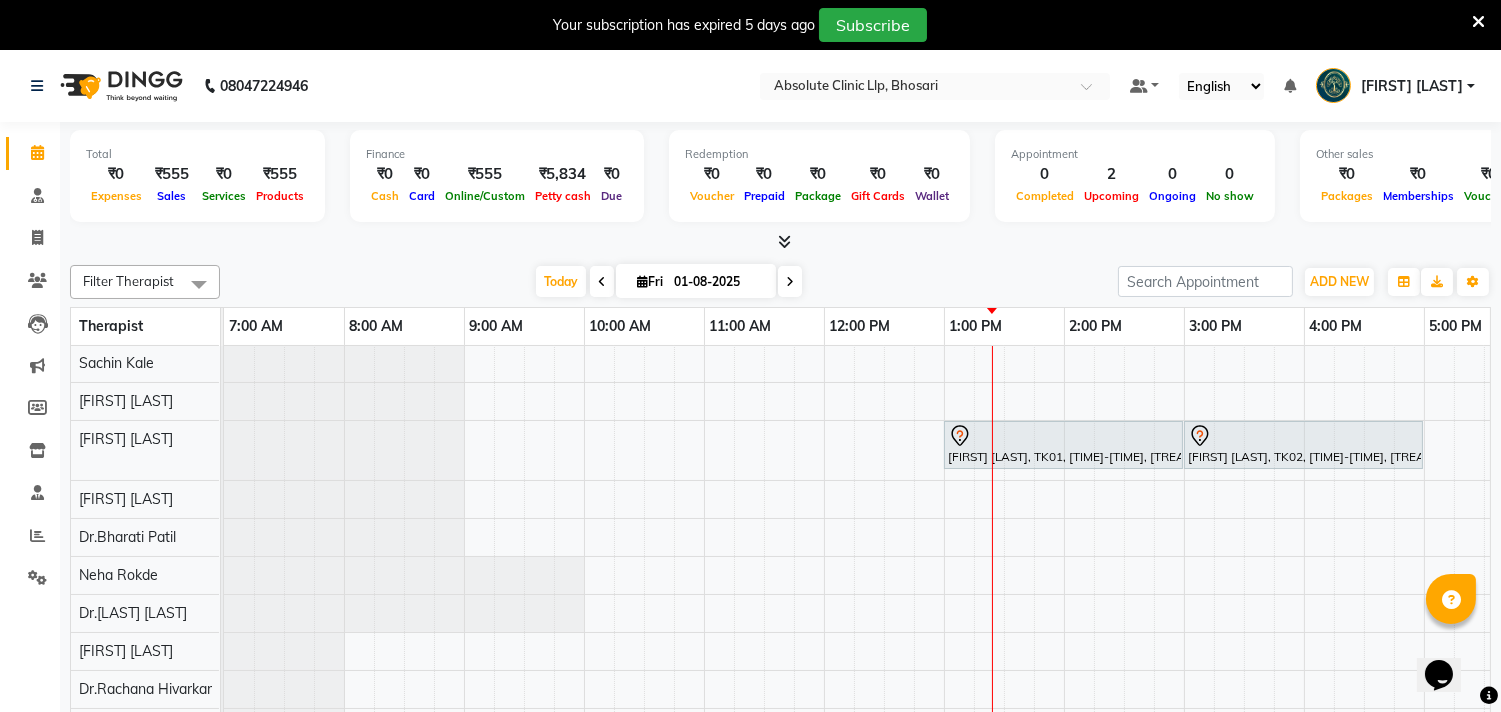 click at bounding box center (1478, 22) 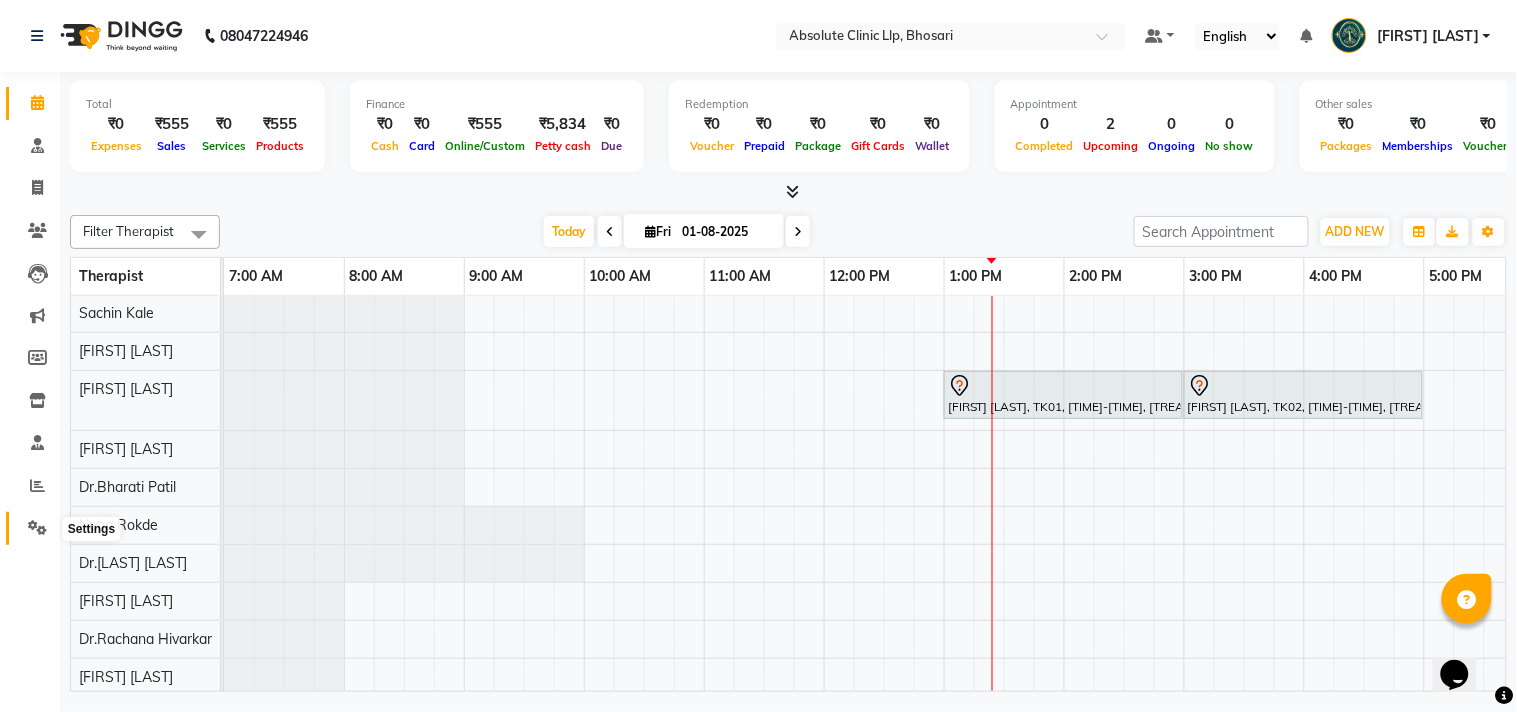 click 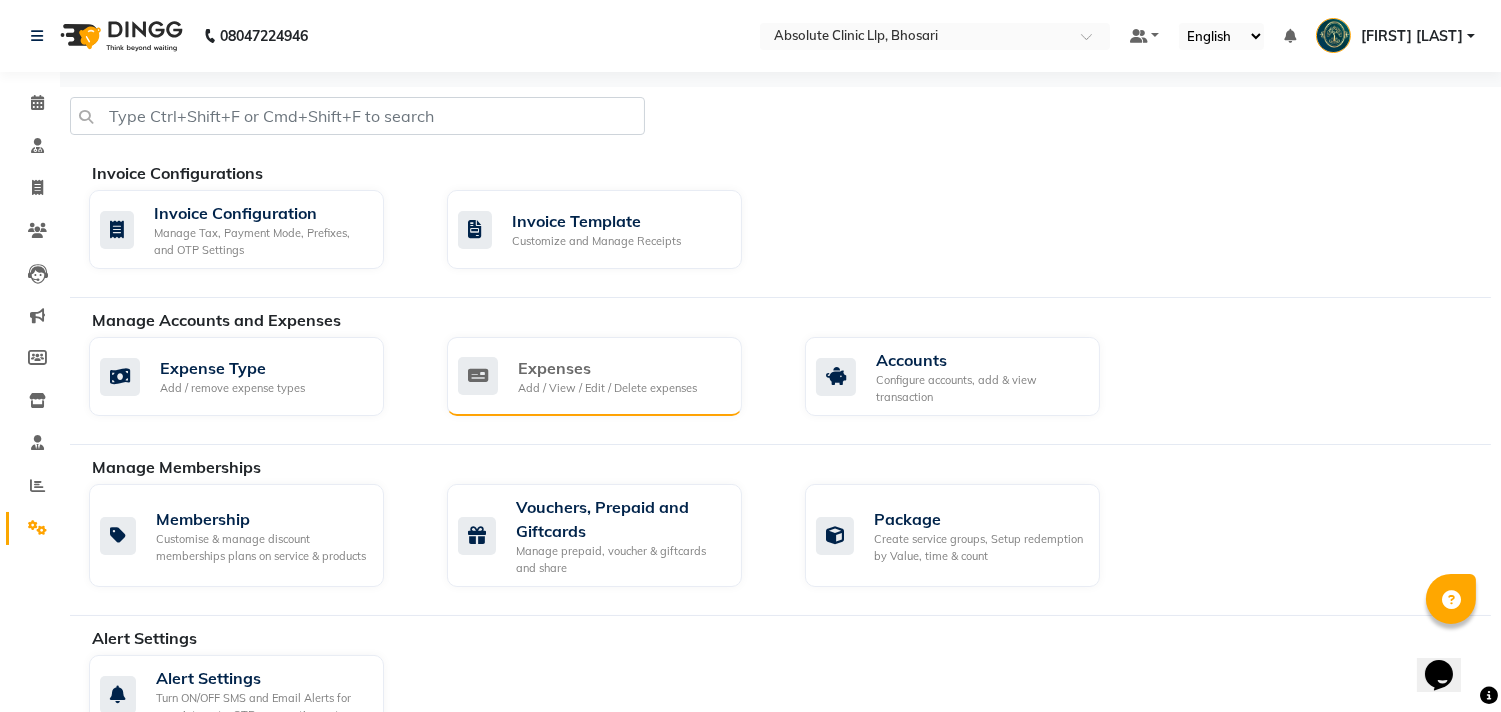 click on "Add / View / Edit / Delete expenses" 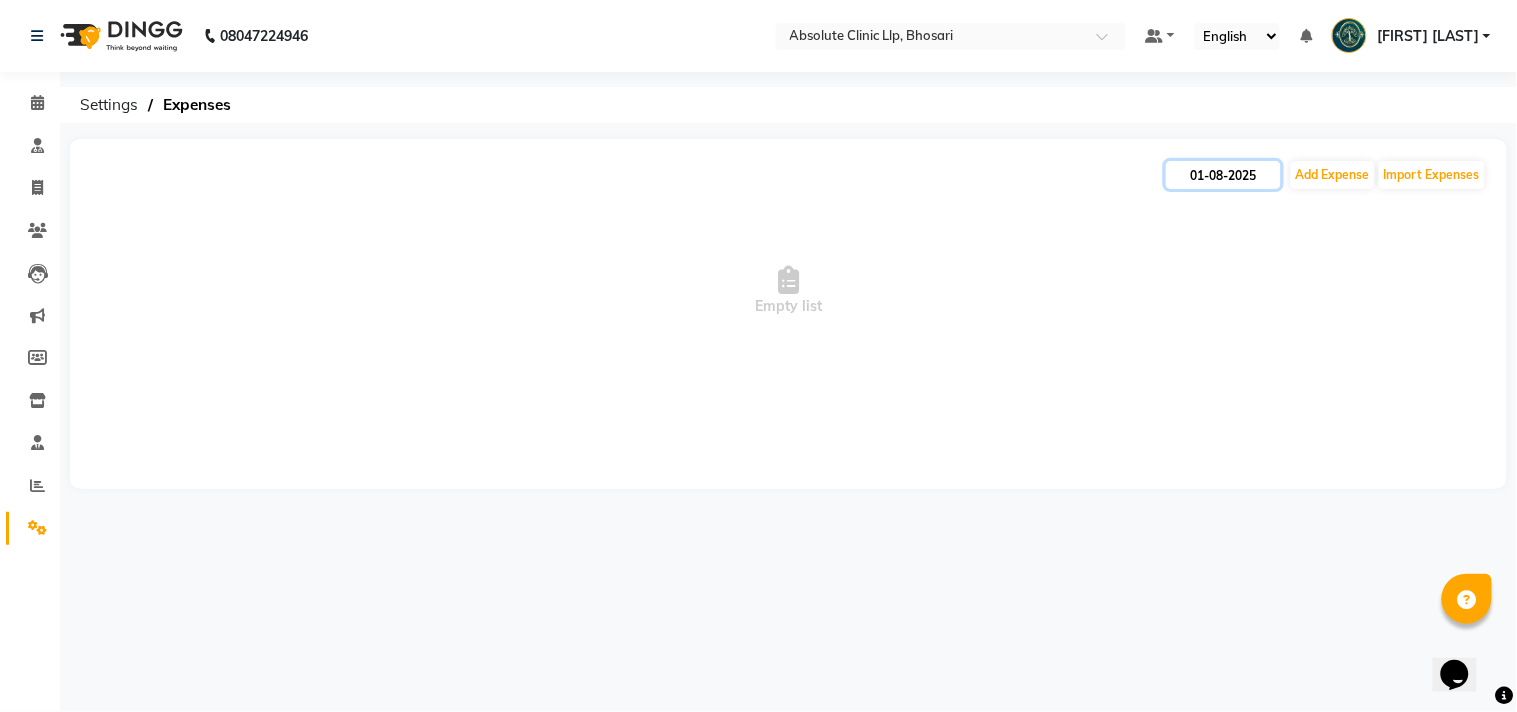 click on "01-08-2025" 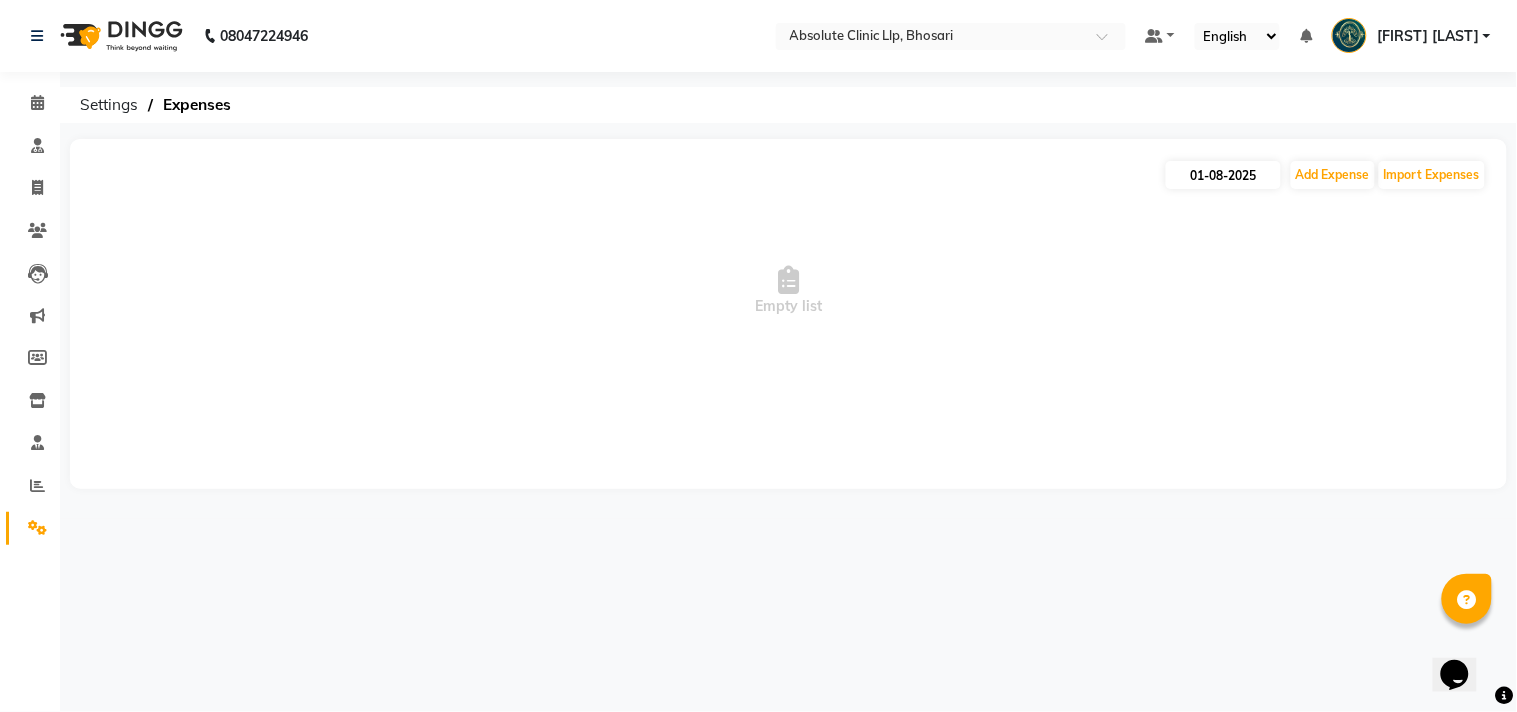 select on "8" 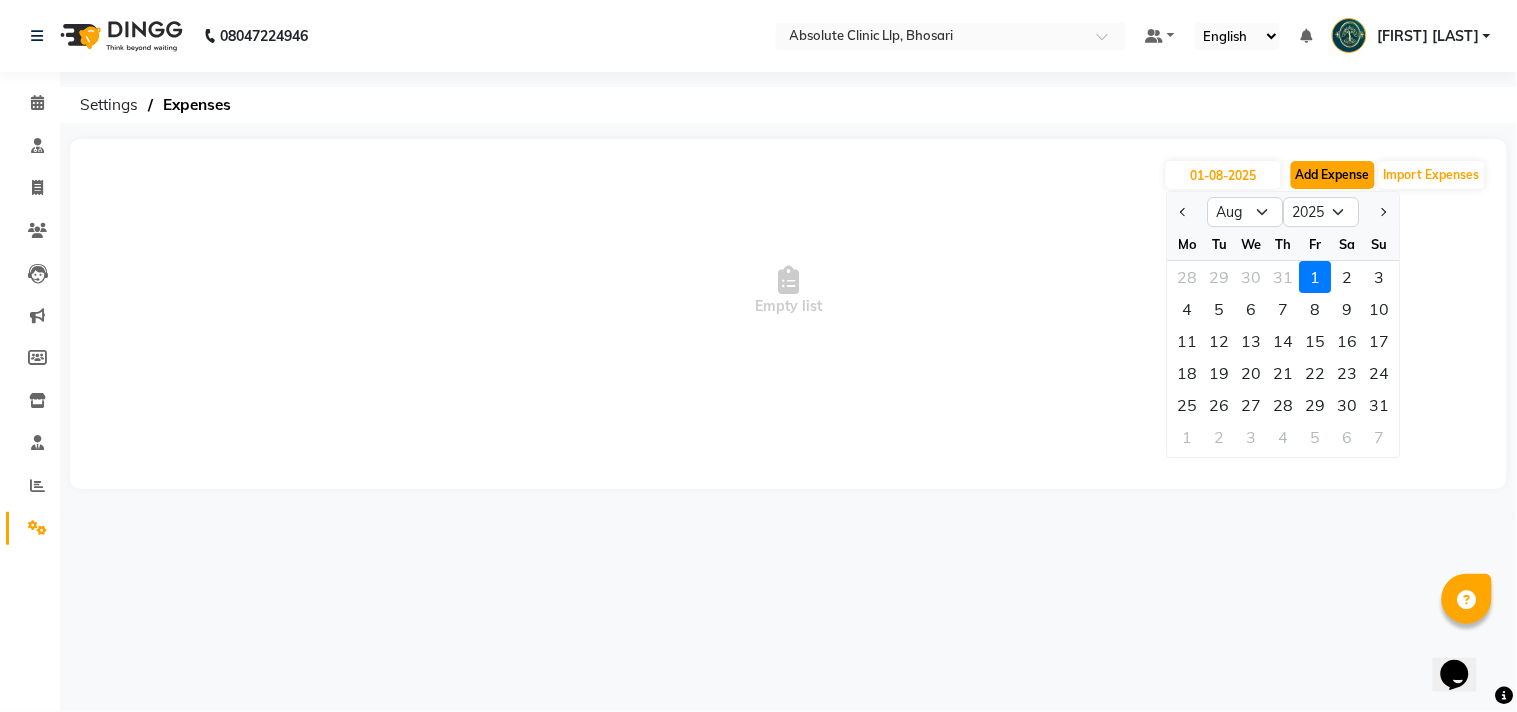click on "Add Expense" 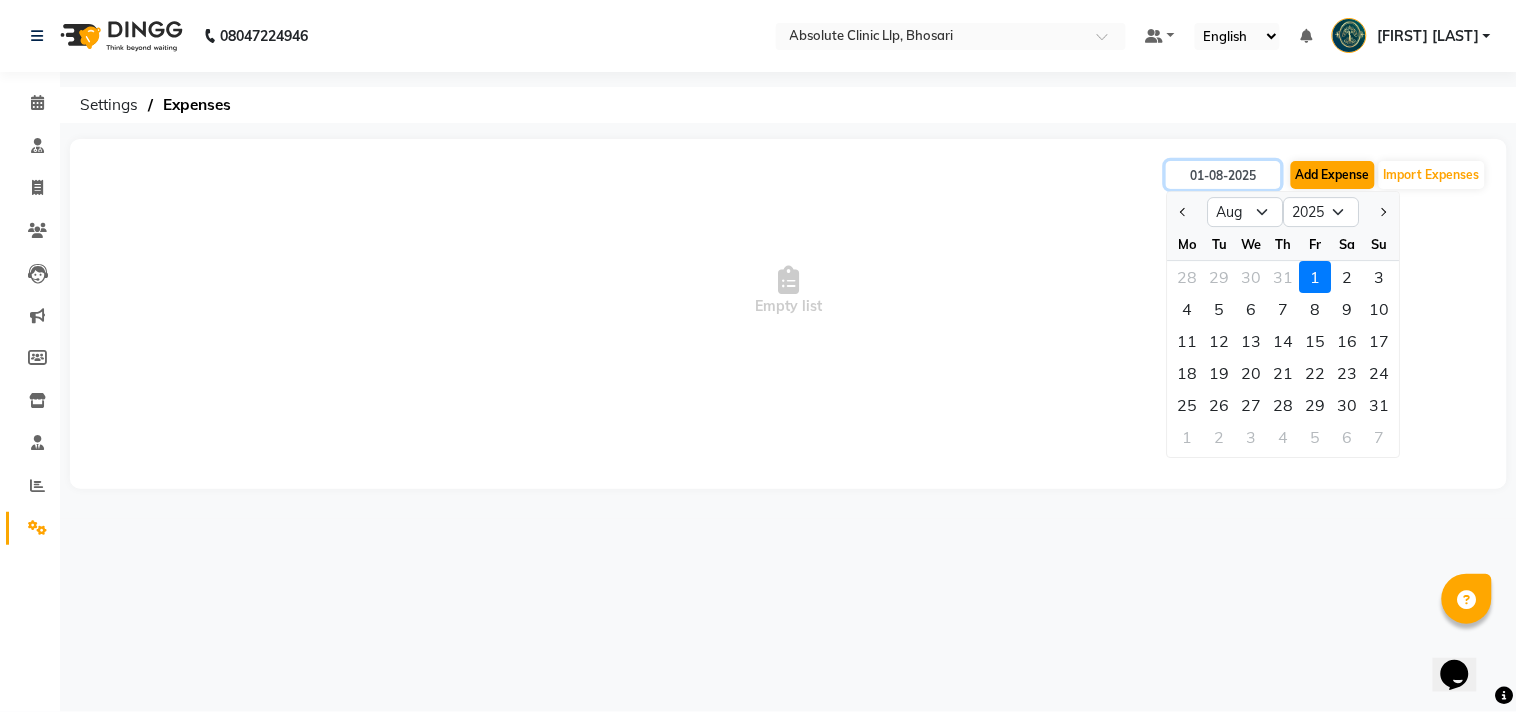 select on "1" 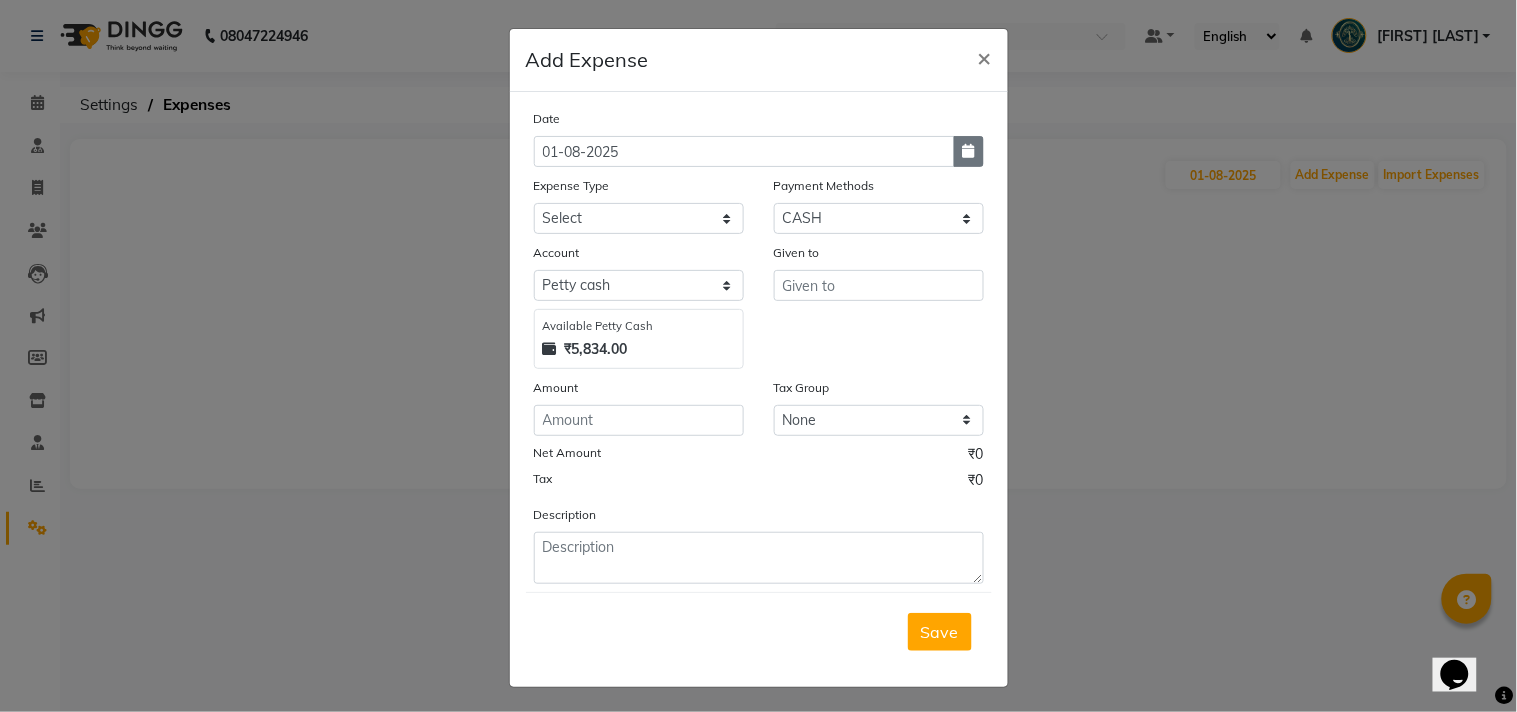 click 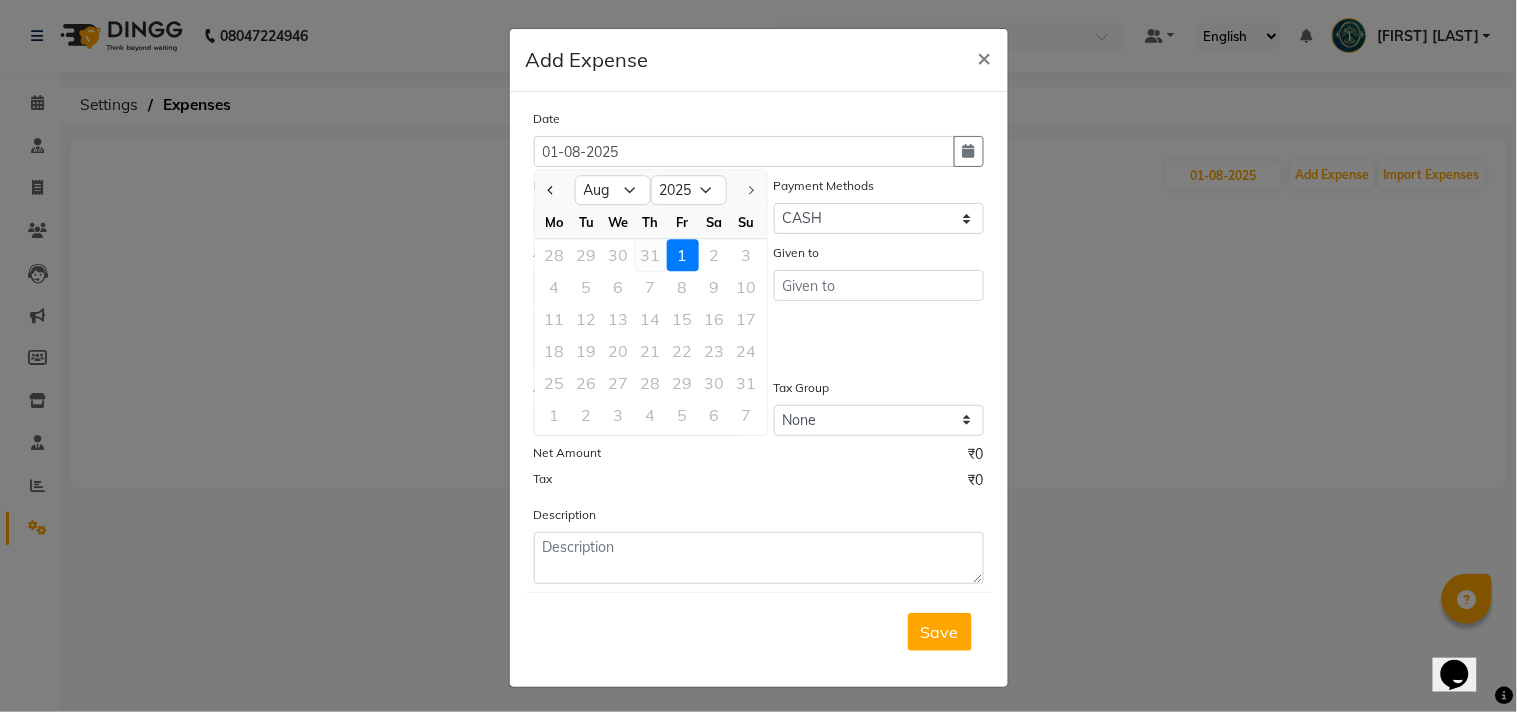 click on "31" 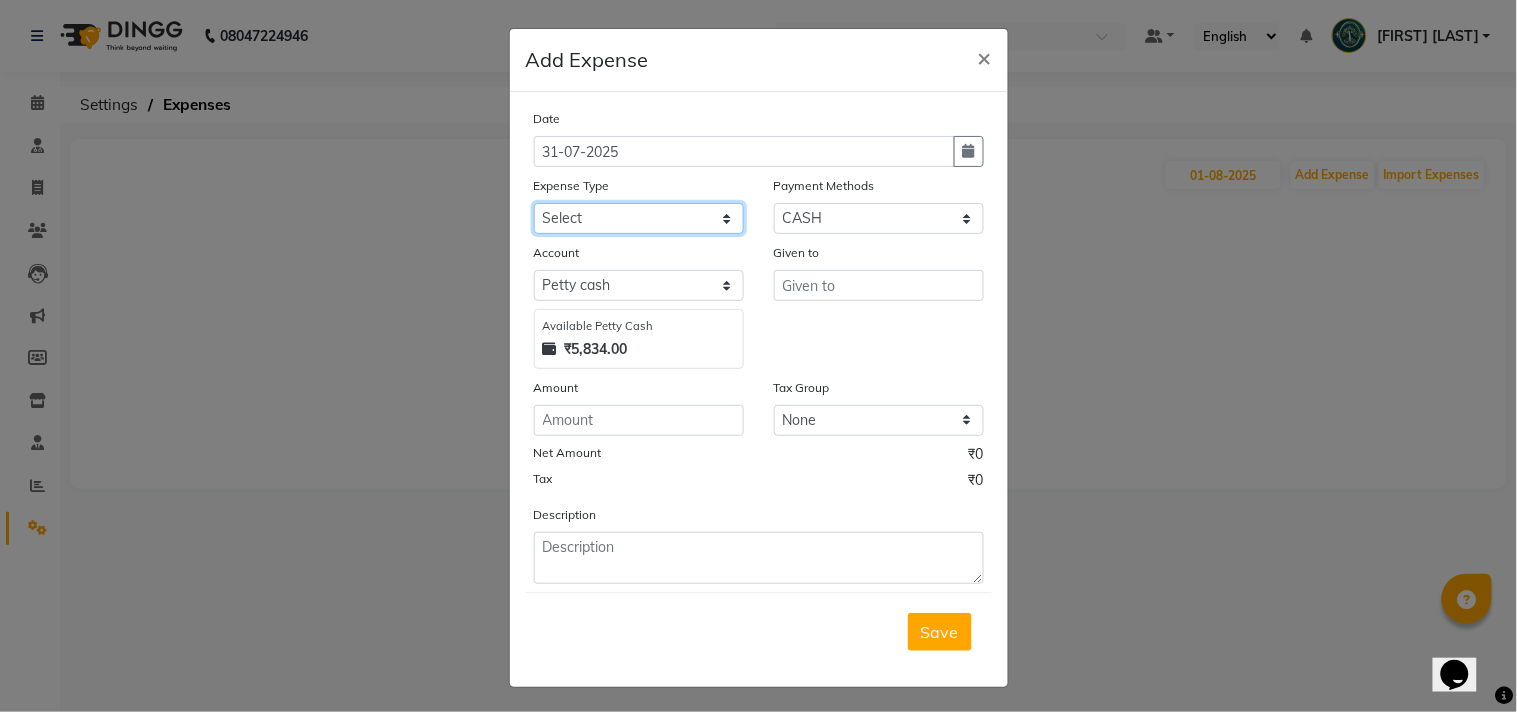 click on "Select Advance Salary Bank charges Car maintenance  Cash transfer to bank Cash transfer to hub Client Snacks Clinical charges Consultant Fees Courier Charges Electricity Exp Equipment Fuel Govt fee Housekeeping Charges Labour Housekeeping Material Incentive Insurance International purchase Lab Charges LAUNDRY Loan Repayment Local consumables Local Conveyance Maintenance Marketing Miscellaneous MRA Other Pantry Pantry Expenses Pooja Printing Stationery Local Product Rent Repairs Salary Staff Snacks Staff Welfare Tax Tea & Refreshment Telephone Transport Travelling Exp Utilities" 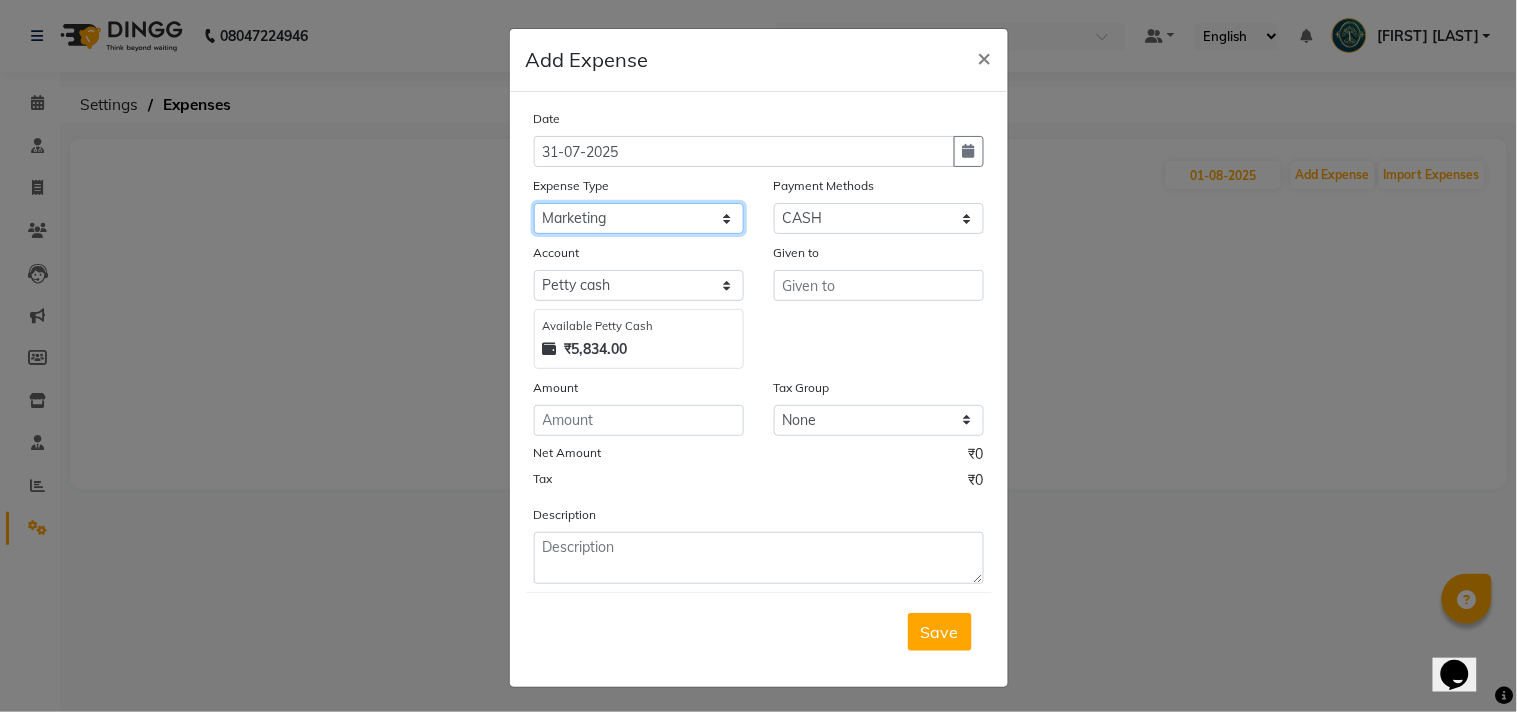 click on "Select Advance Salary Bank charges Car maintenance  Cash transfer to bank Cash transfer to hub Client Snacks Clinical charges Consultant Fees Courier Charges Electricity Exp Equipment Fuel Govt fee Housekeeping Charges Labour Housekeeping Material Incentive Insurance International purchase Lab Charges LAUNDRY Loan Repayment Local consumables Local Conveyance Maintenance Marketing Miscellaneous MRA Other Pantry Pantry Expenses Pooja Printing Stationery Local Product Rent Repairs Salary Staff Snacks Staff Welfare Tax Tea & Refreshment Telephone Transport Travelling Exp Utilities" 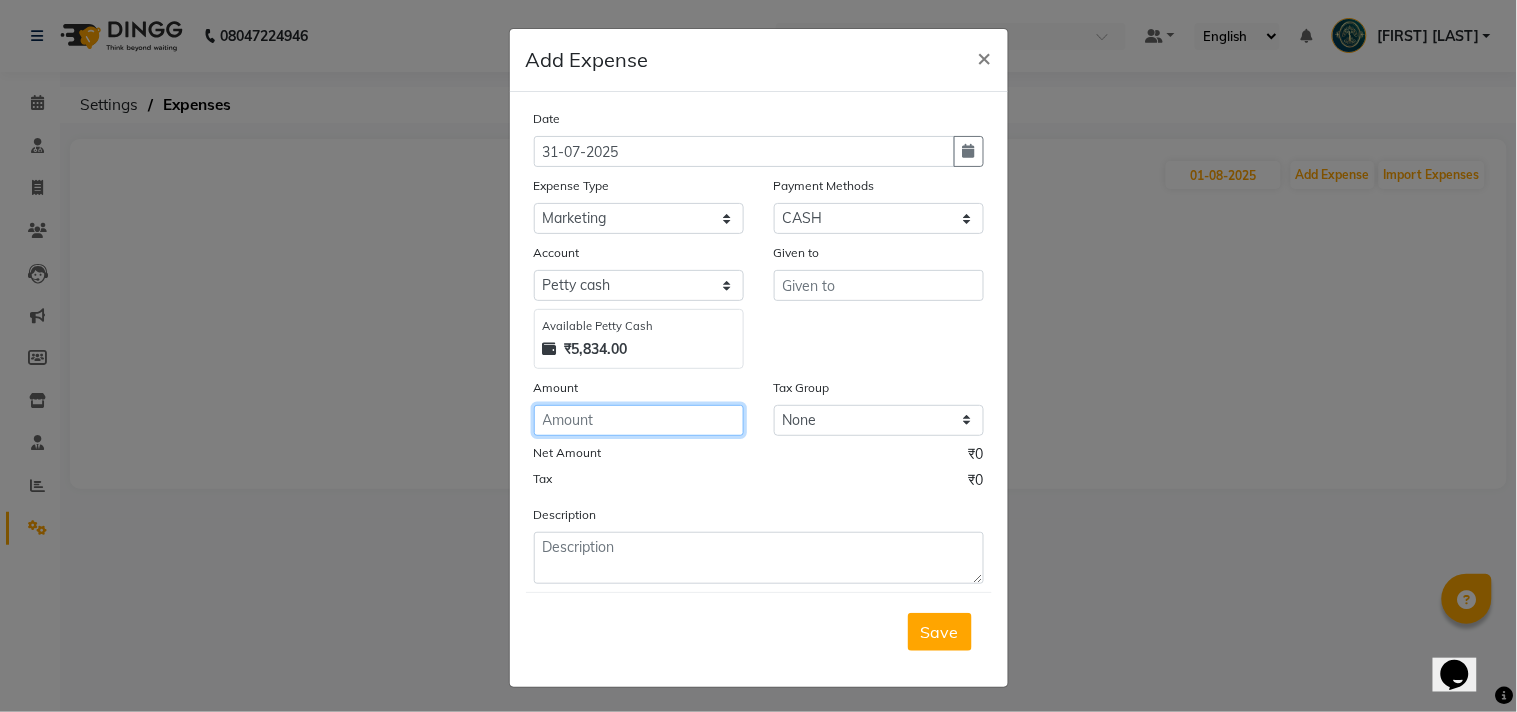click 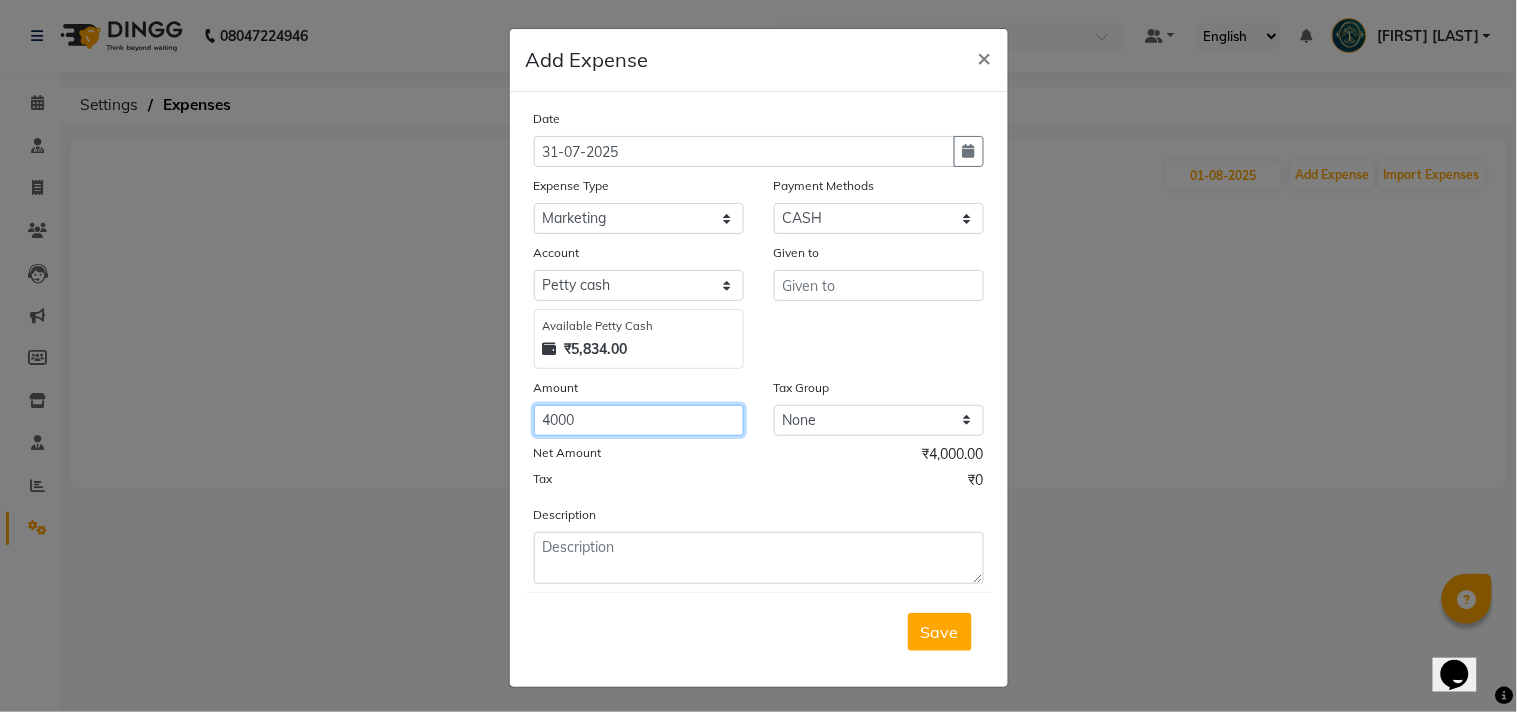 type on "4000" 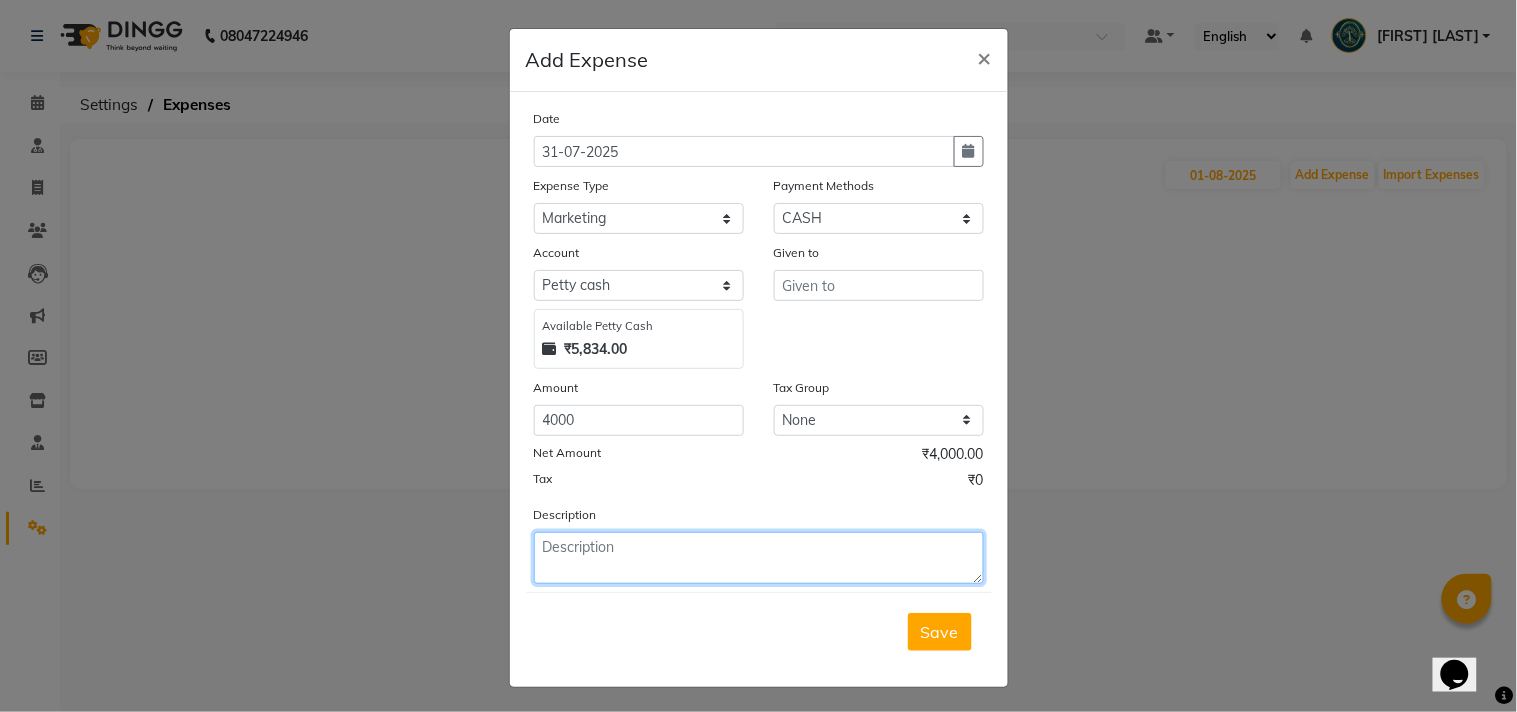 click 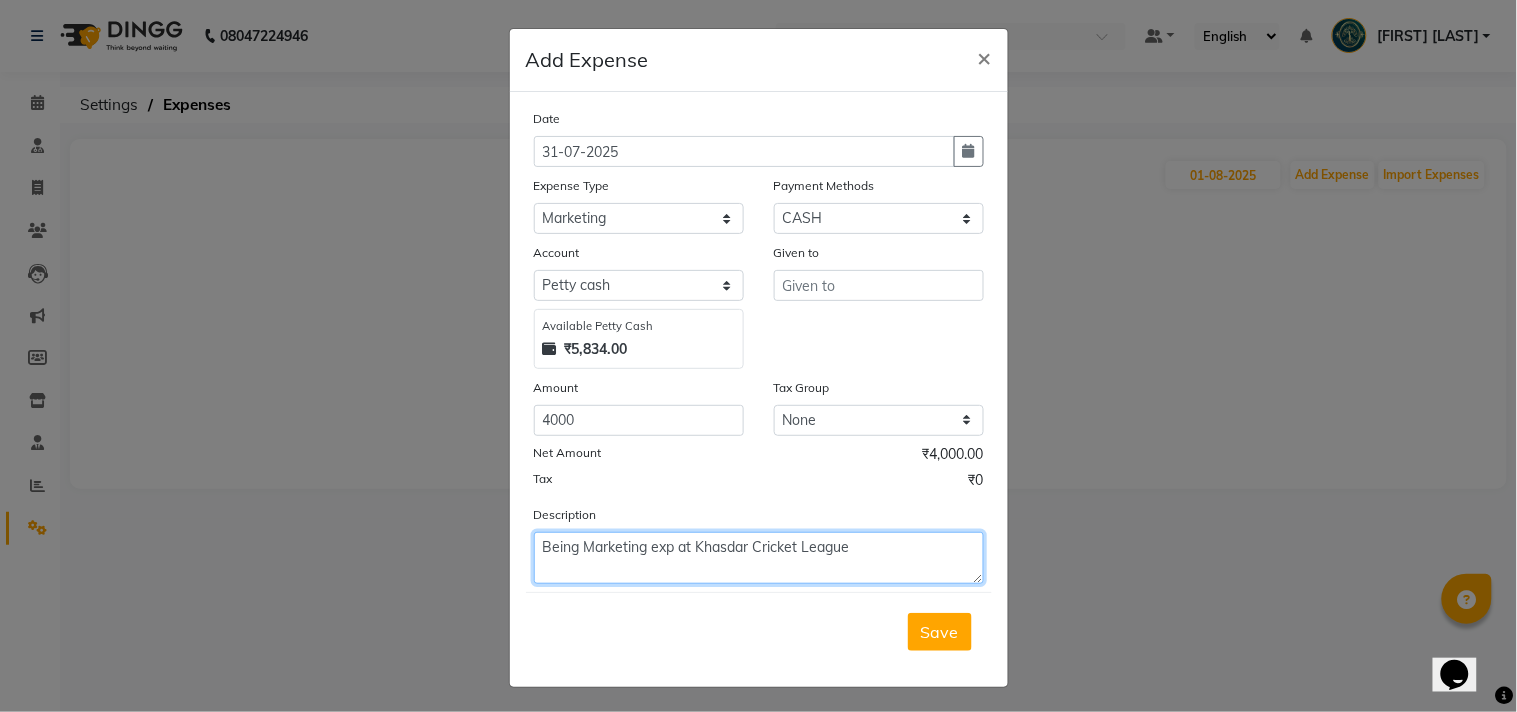 type on "Being Marketing exp at Khasdar Cricket League" 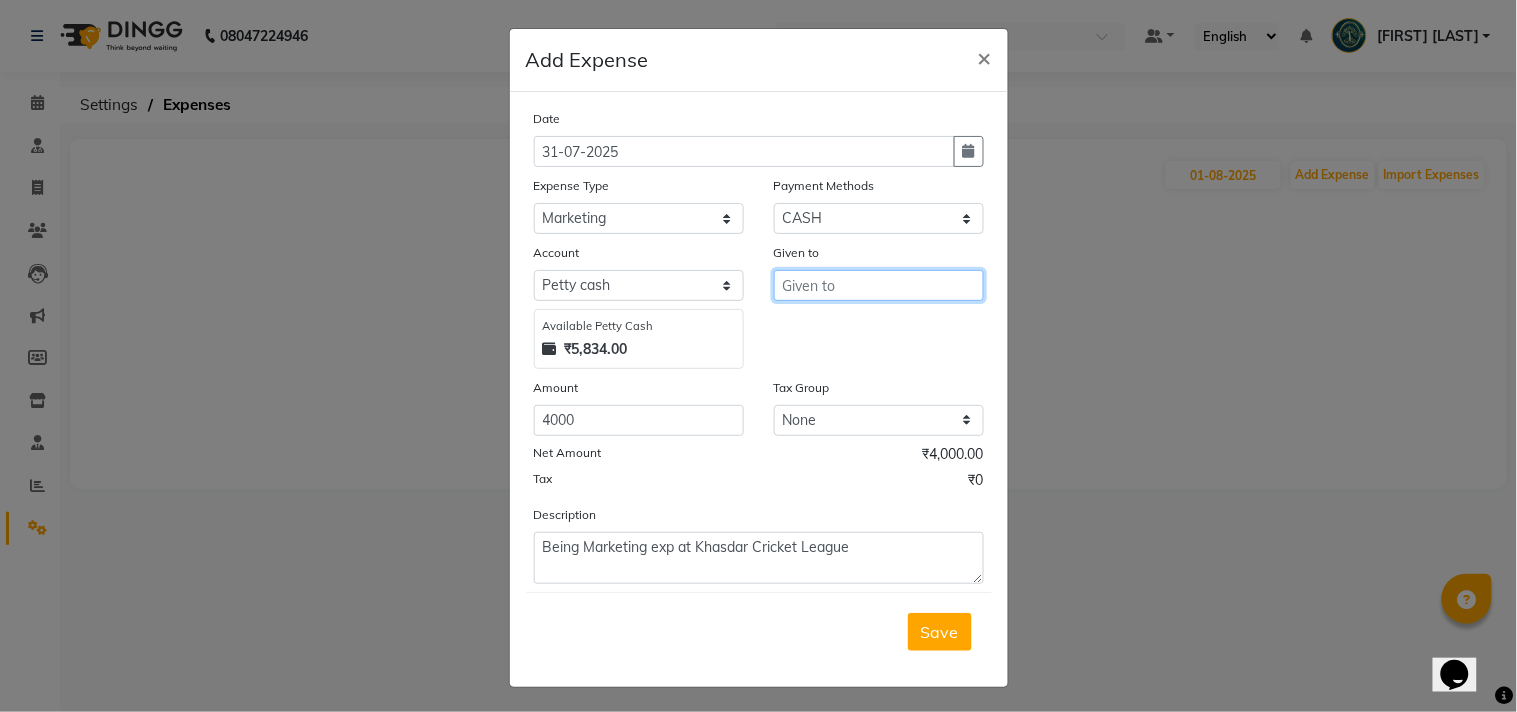 click at bounding box center [879, 285] 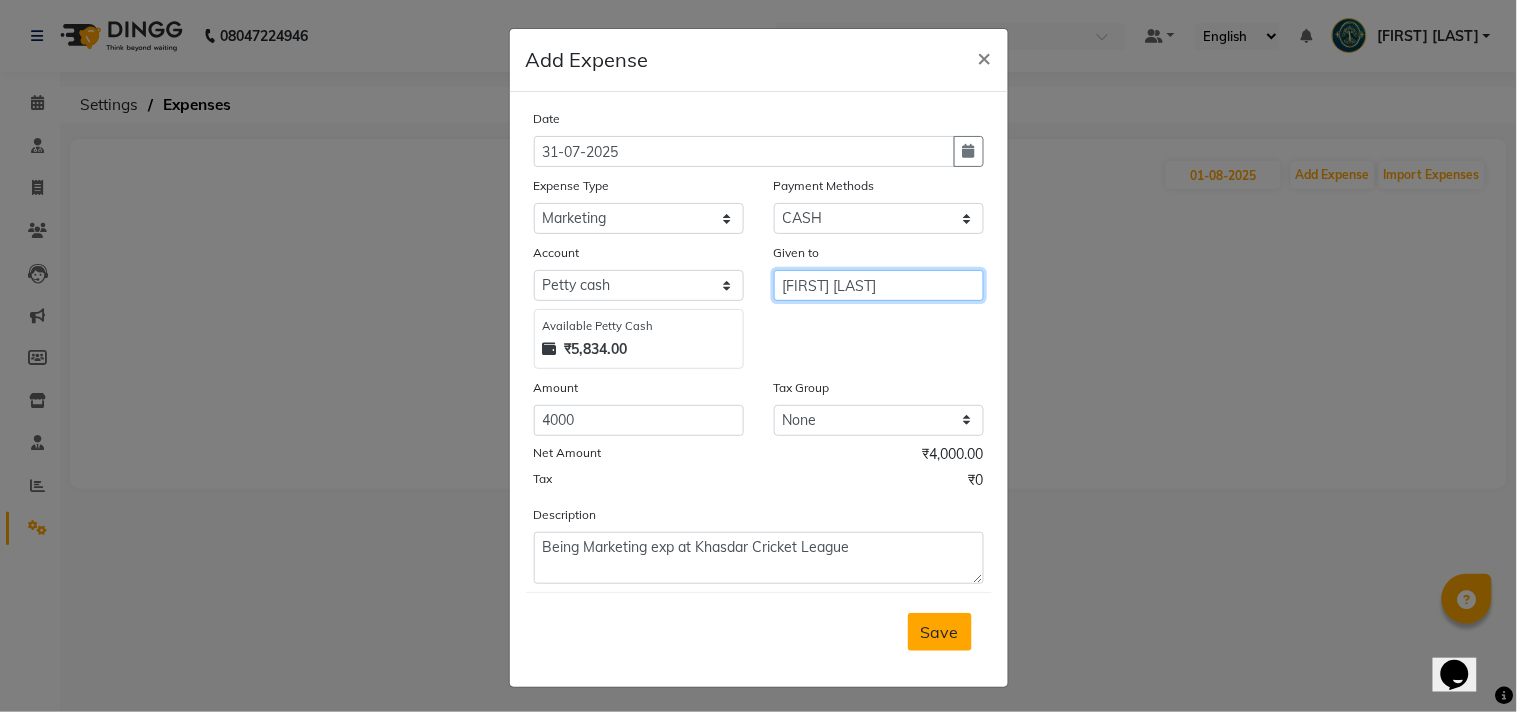 type on "[FIRST] [LAST]" 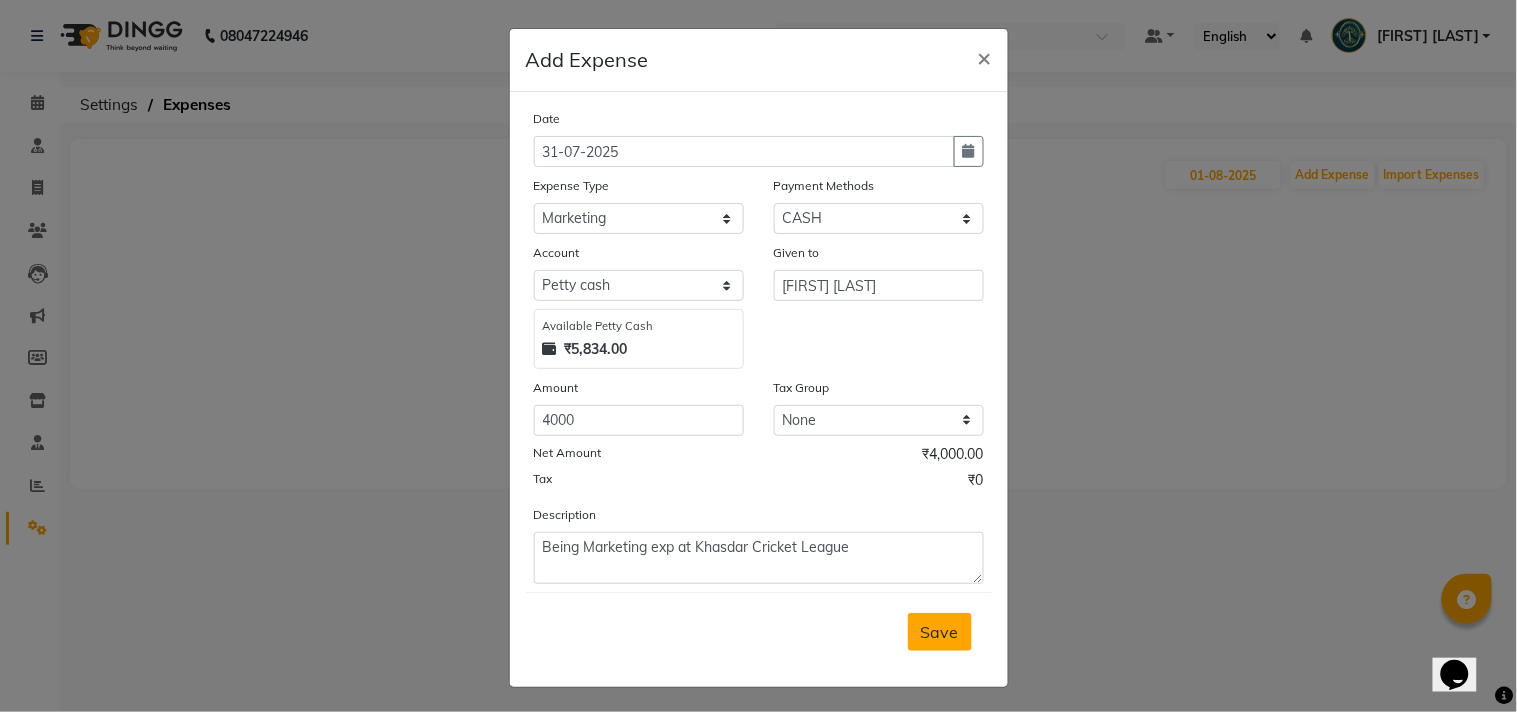 click on "Save" at bounding box center (940, 632) 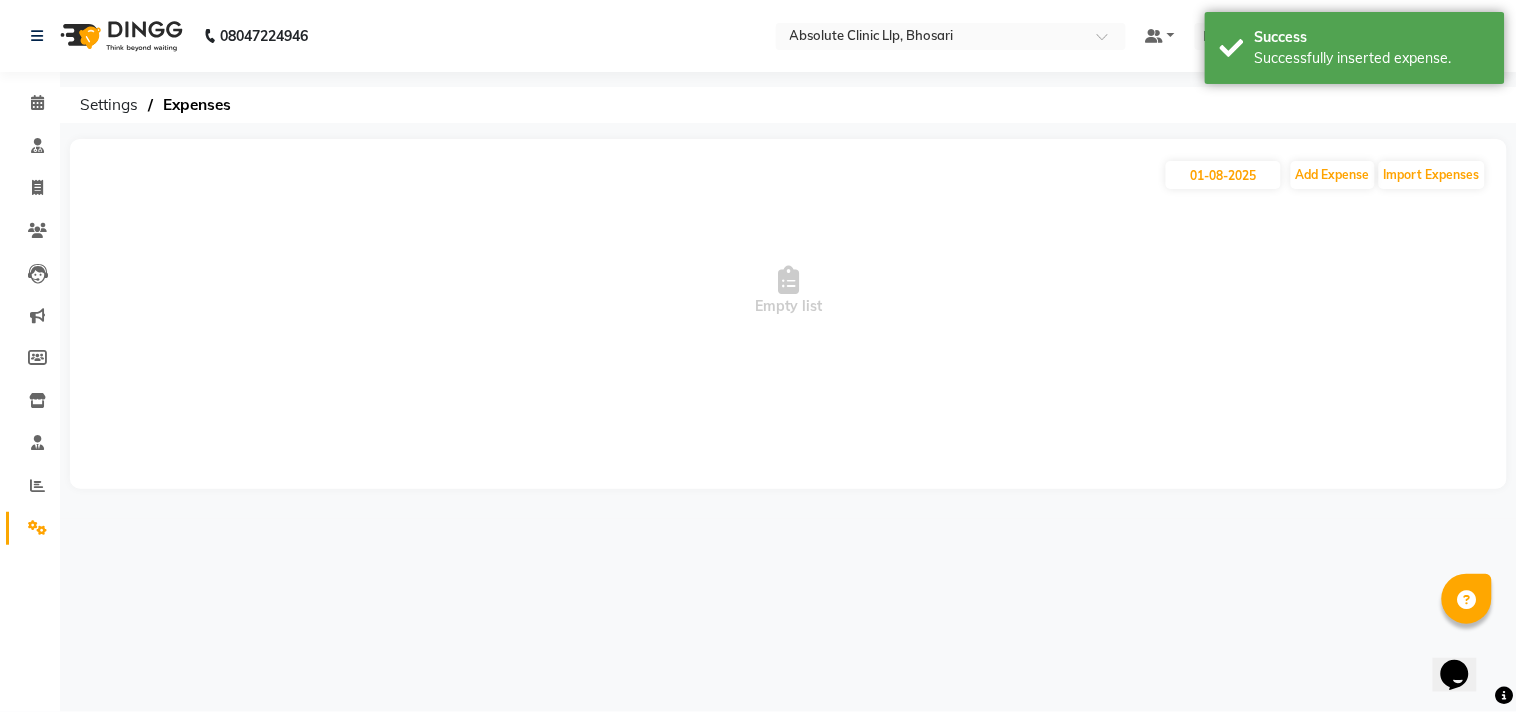 click 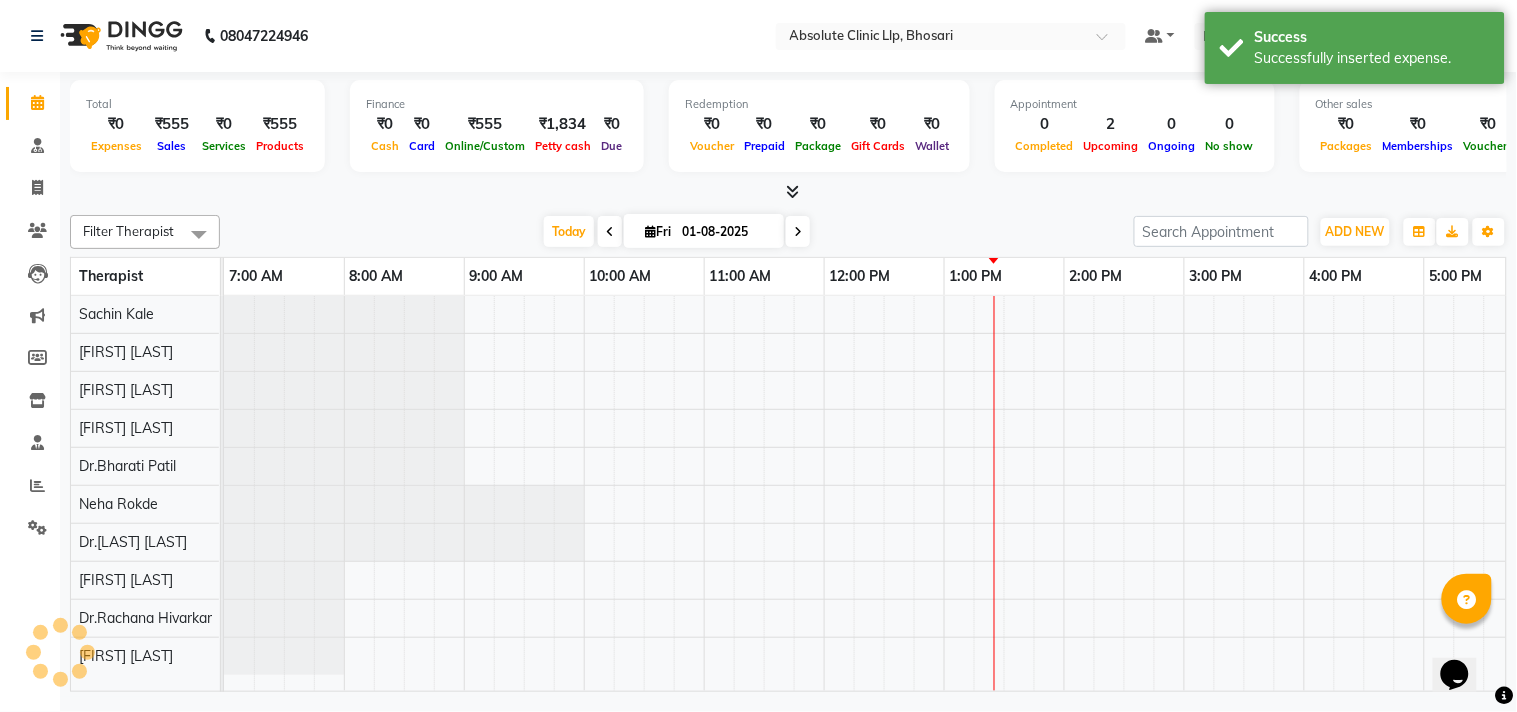 scroll, scrollTop: 0, scrollLeft: 517, axis: horizontal 